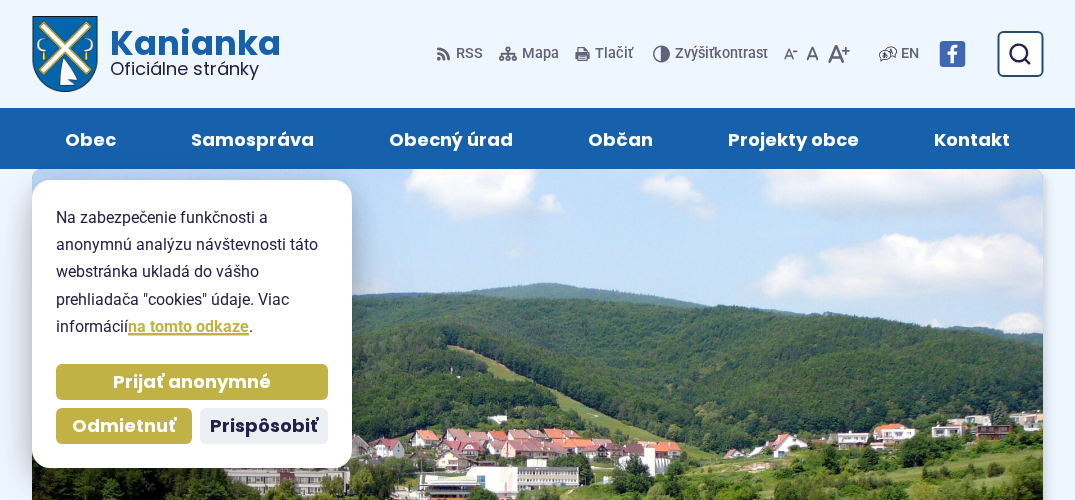 scroll, scrollTop: 0, scrollLeft: 0, axis: both 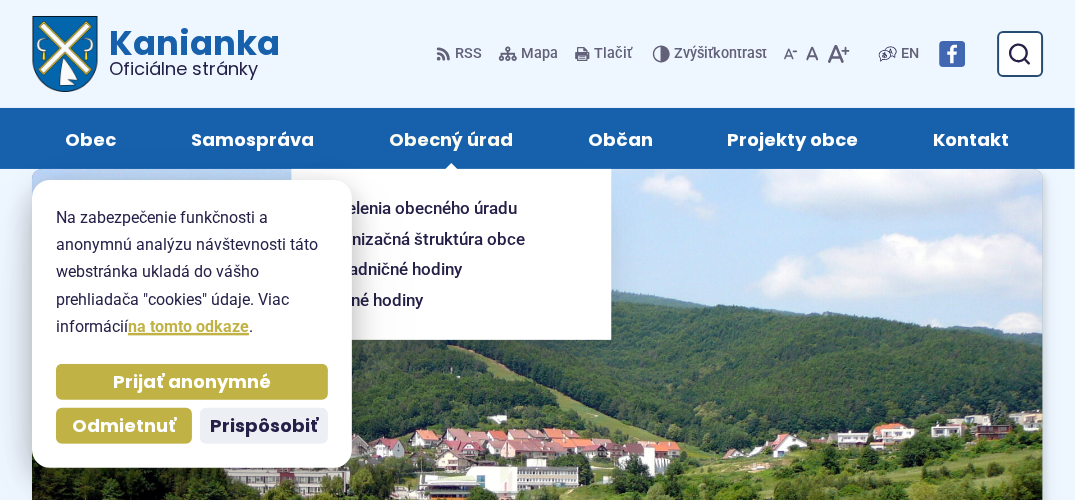 click on "Obecný úrad" at bounding box center [451, 138] 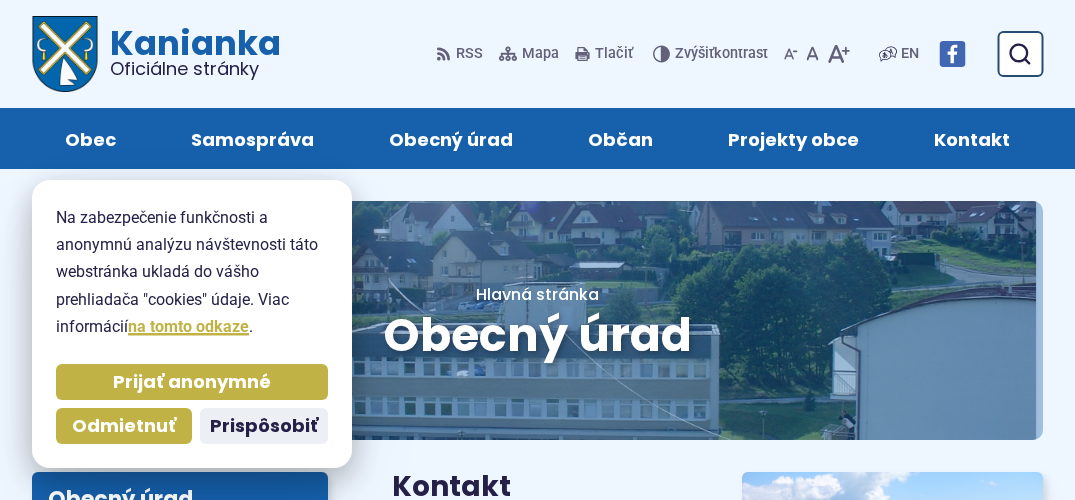 scroll, scrollTop: 0, scrollLeft: 0, axis: both 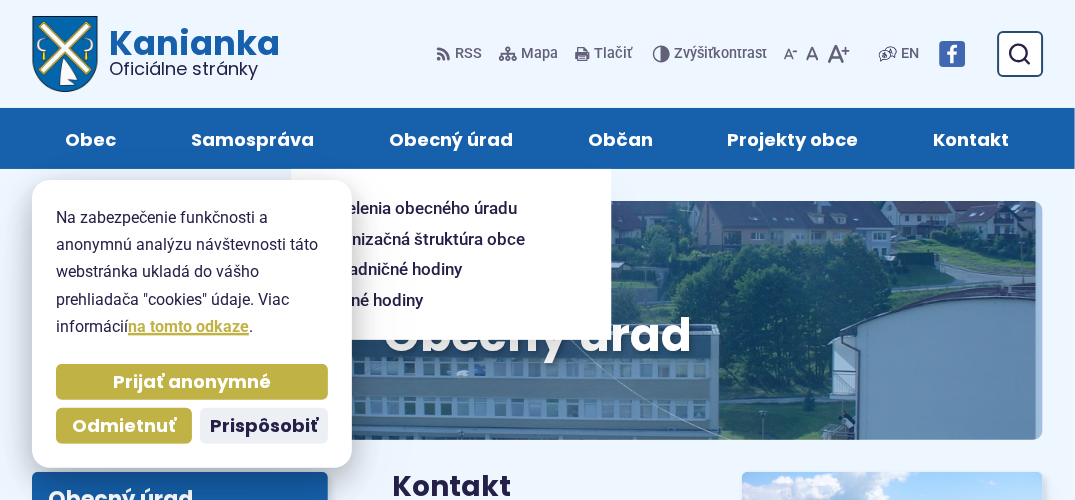 click on "Obecný úrad" at bounding box center [451, 138] 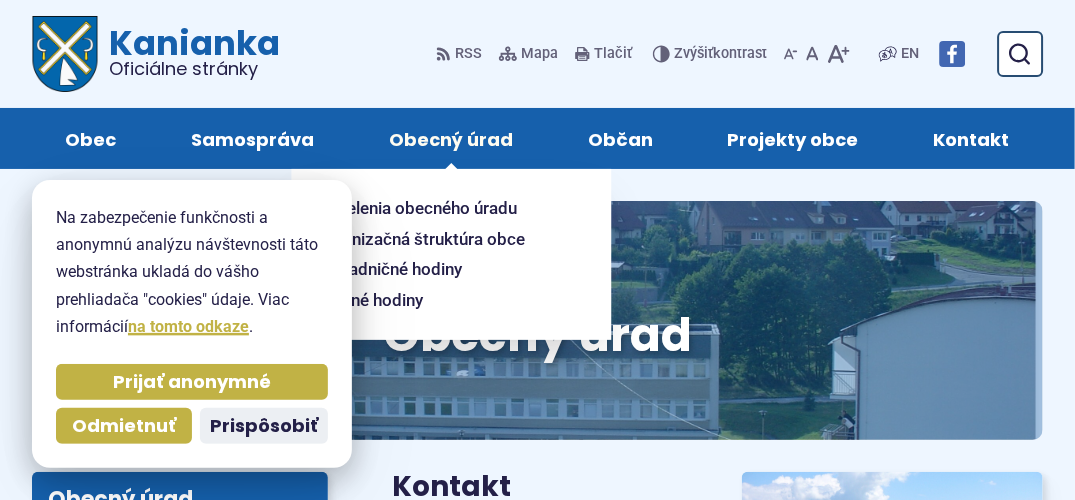 drag, startPoint x: 0, startPoint y: 0, endPoint x: 461, endPoint y: 143, distance: 482.66965 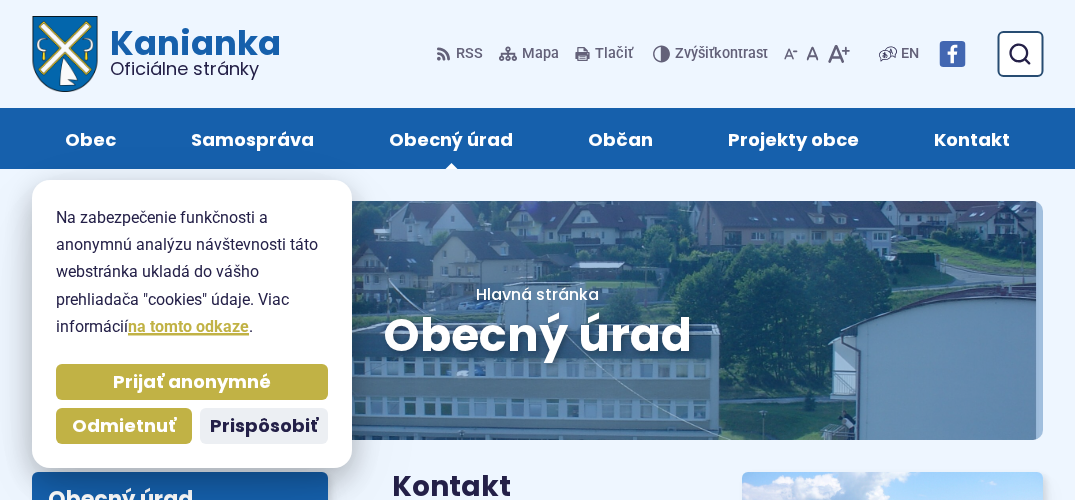scroll, scrollTop: 0, scrollLeft: 0, axis: both 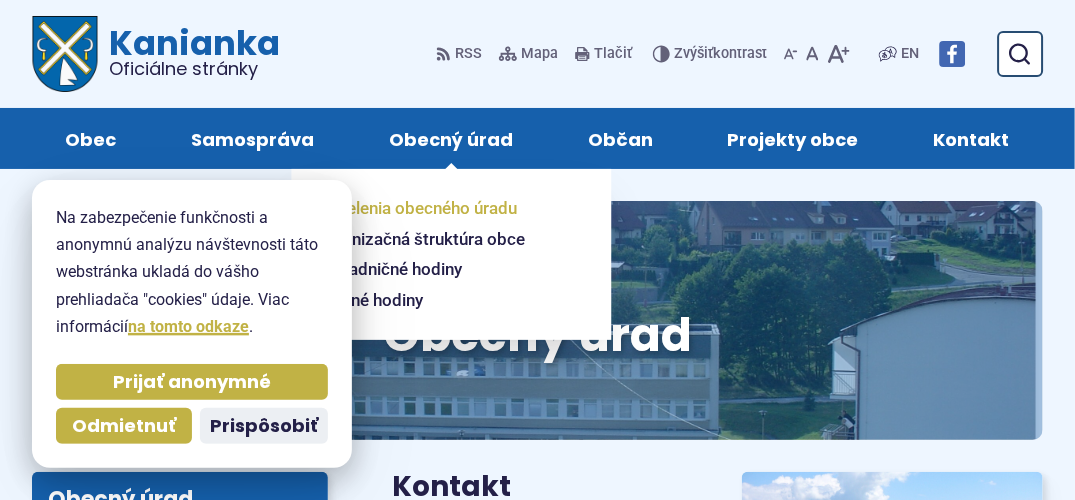 click on "Oddelenia obecného úradu" at bounding box center [416, 208] 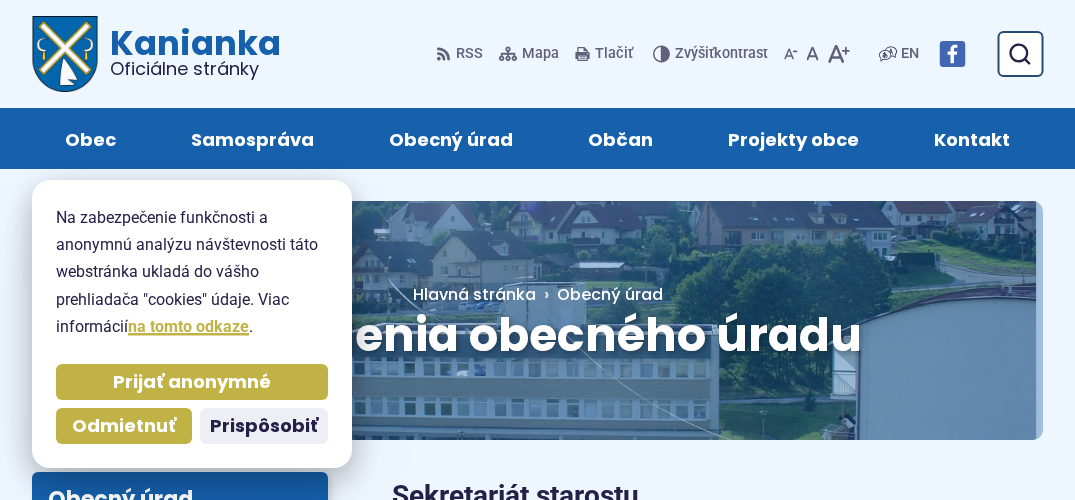 scroll, scrollTop: 0, scrollLeft: 0, axis: both 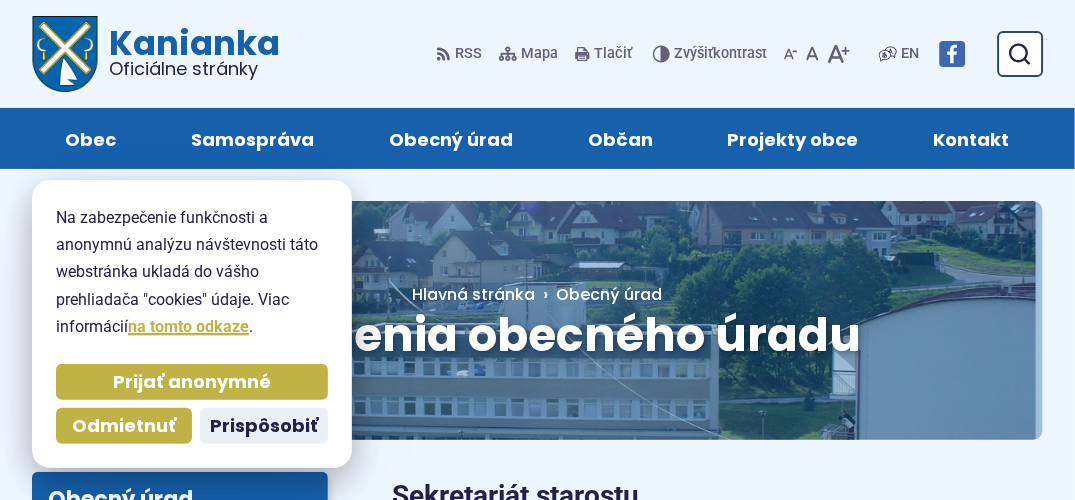 click on "Kontakt" at bounding box center (972, 138) 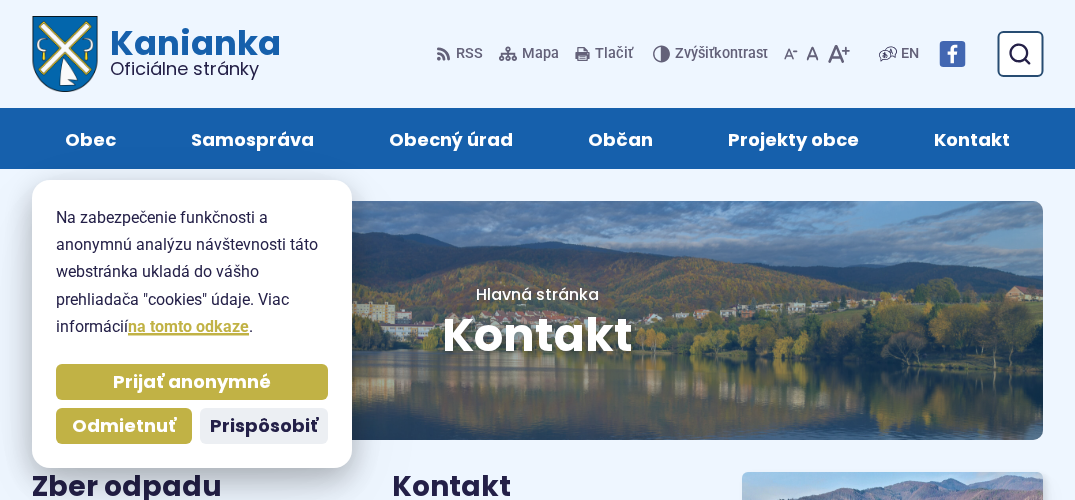 scroll, scrollTop: 0, scrollLeft: 0, axis: both 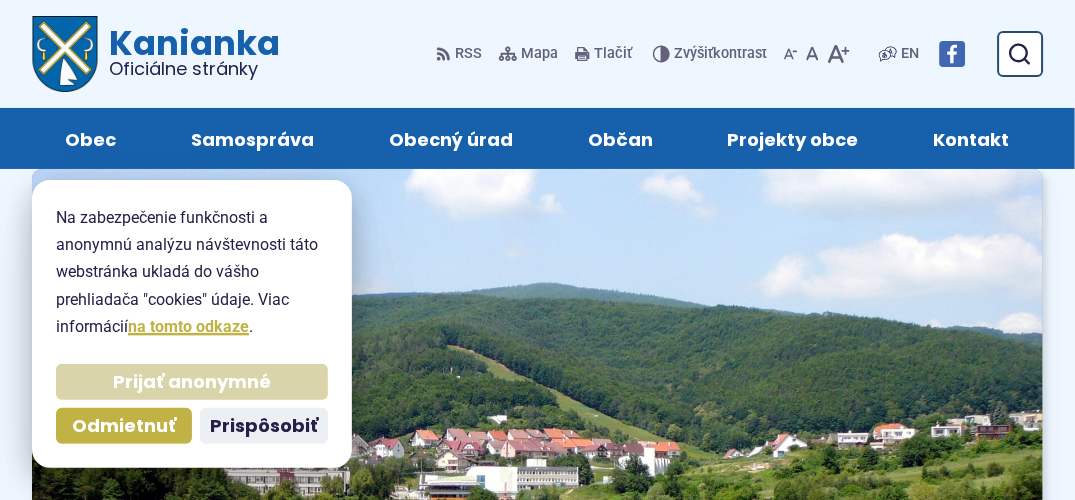 click on "Prijať anonymné" at bounding box center (192, 382) 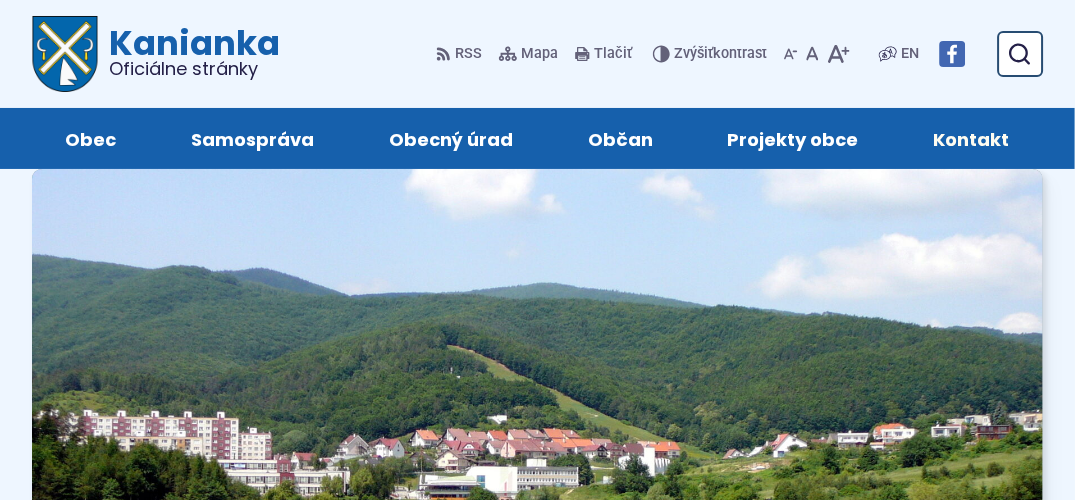 click on "Kontakt" at bounding box center [972, 138] 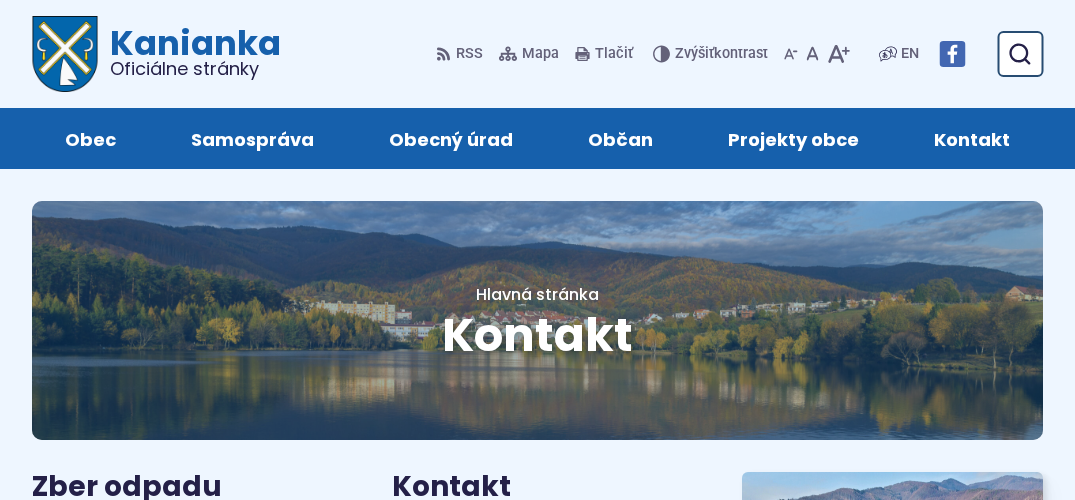 scroll, scrollTop: 0, scrollLeft: 0, axis: both 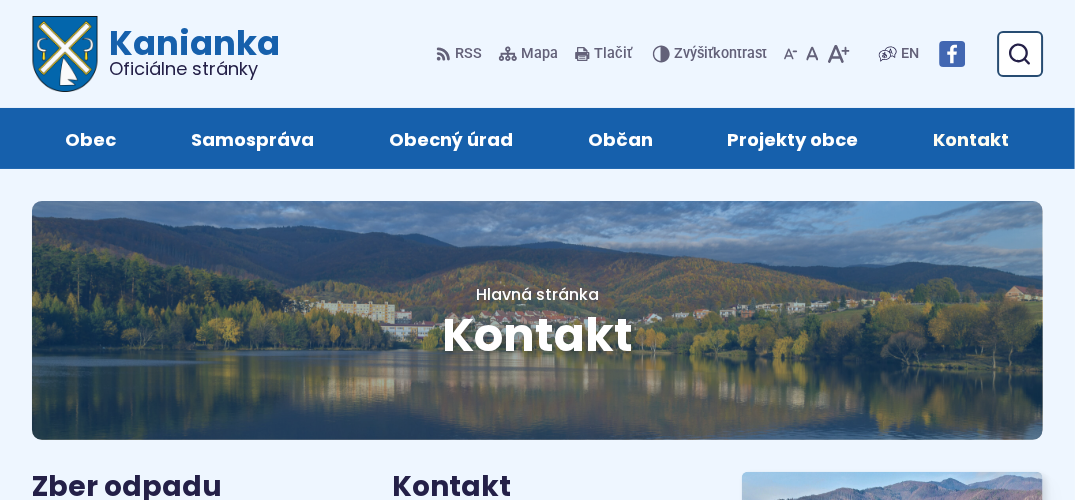 click on "Kontakt" at bounding box center (972, 138) 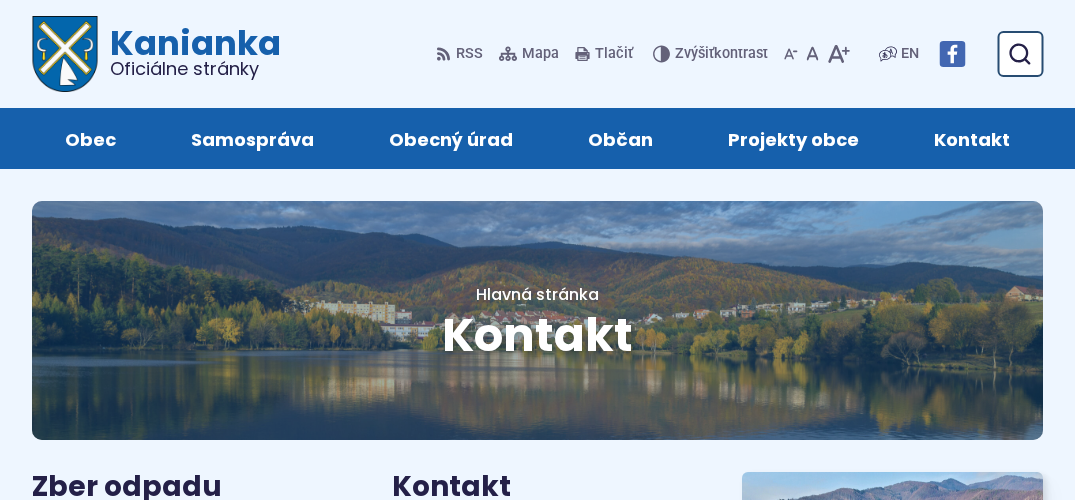 scroll, scrollTop: 0, scrollLeft: 0, axis: both 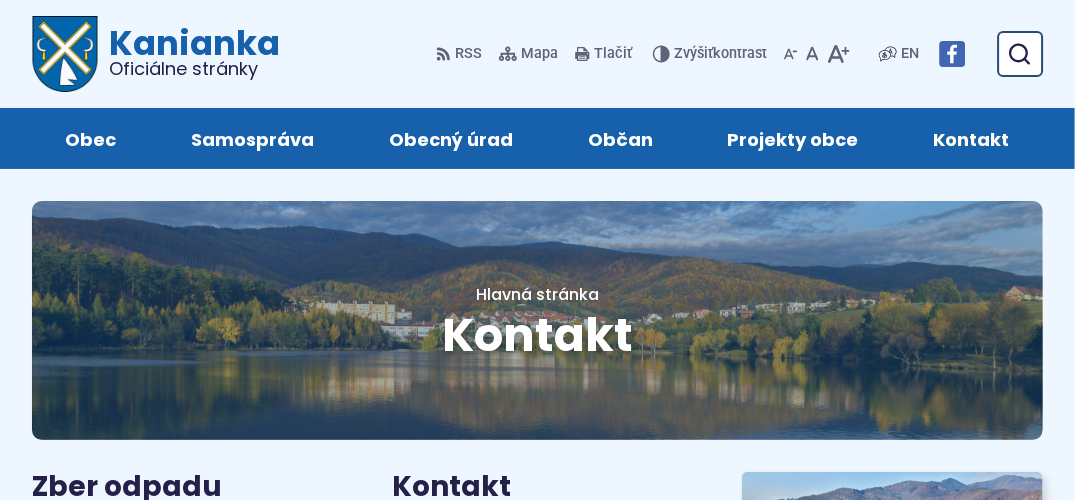 click on "Kontakt" at bounding box center (972, 138) 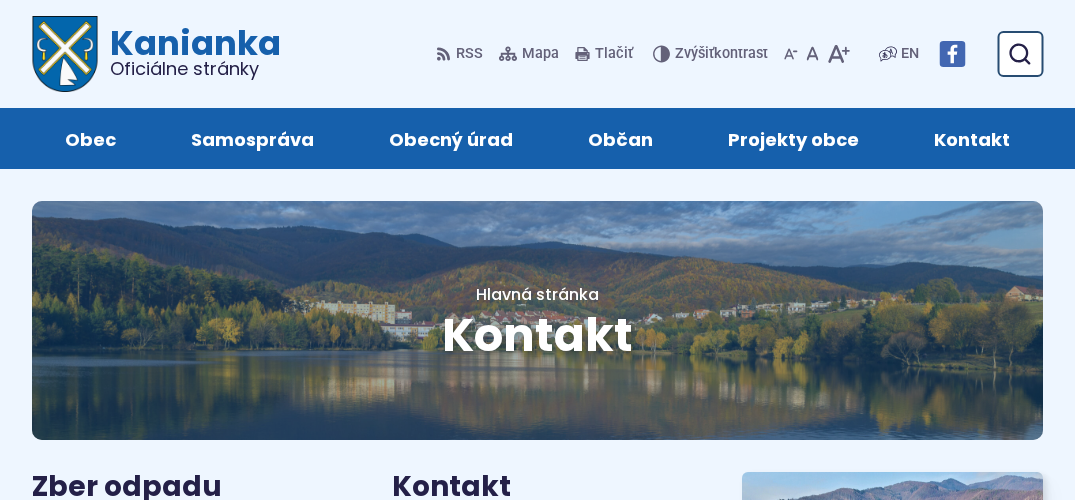 scroll, scrollTop: 0, scrollLeft: 0, axis: both 